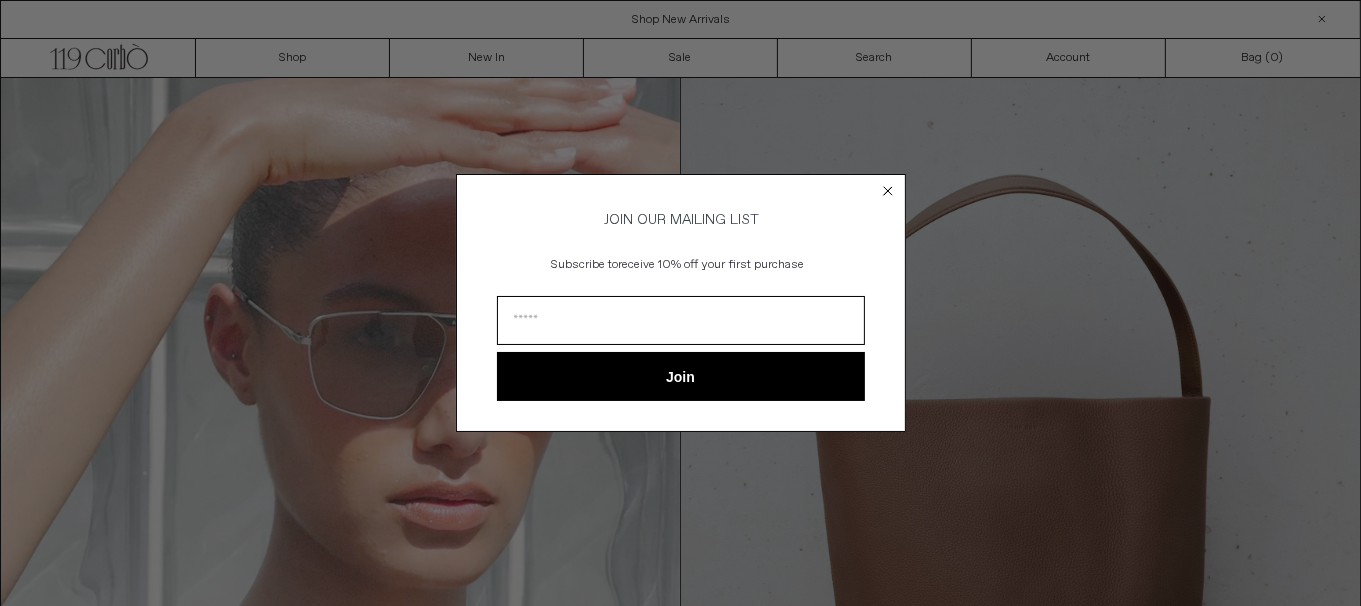 scroll, scrollTop: 0, scrollLeft: 0, axis: both 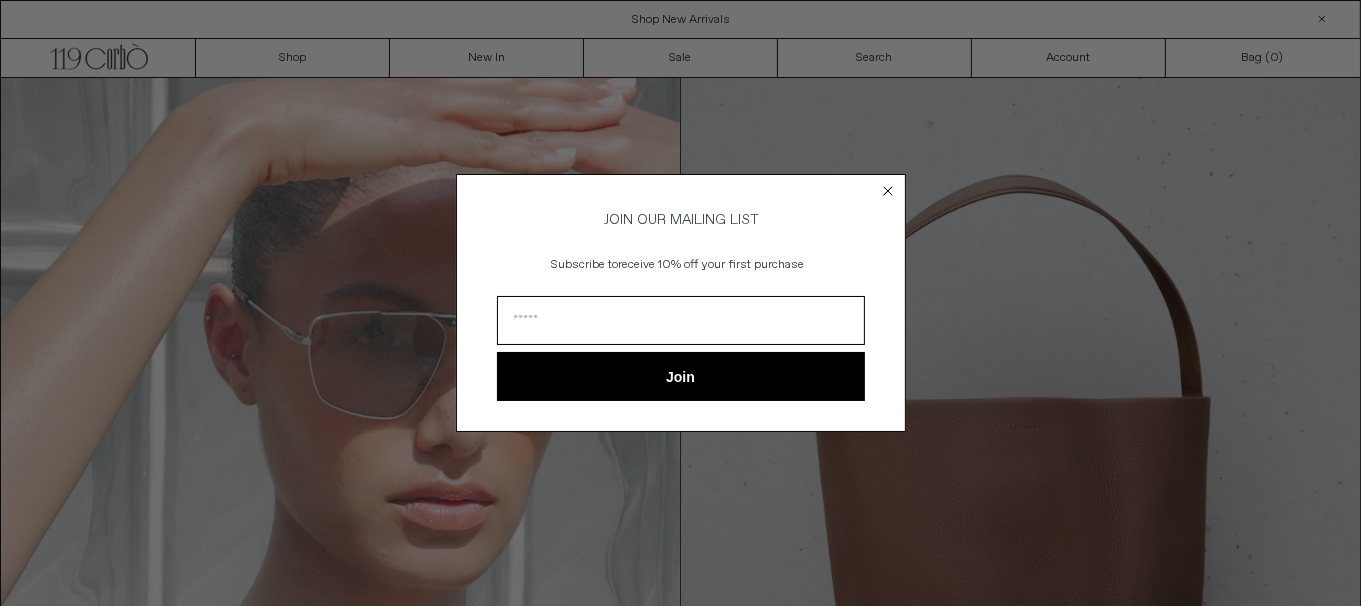 click 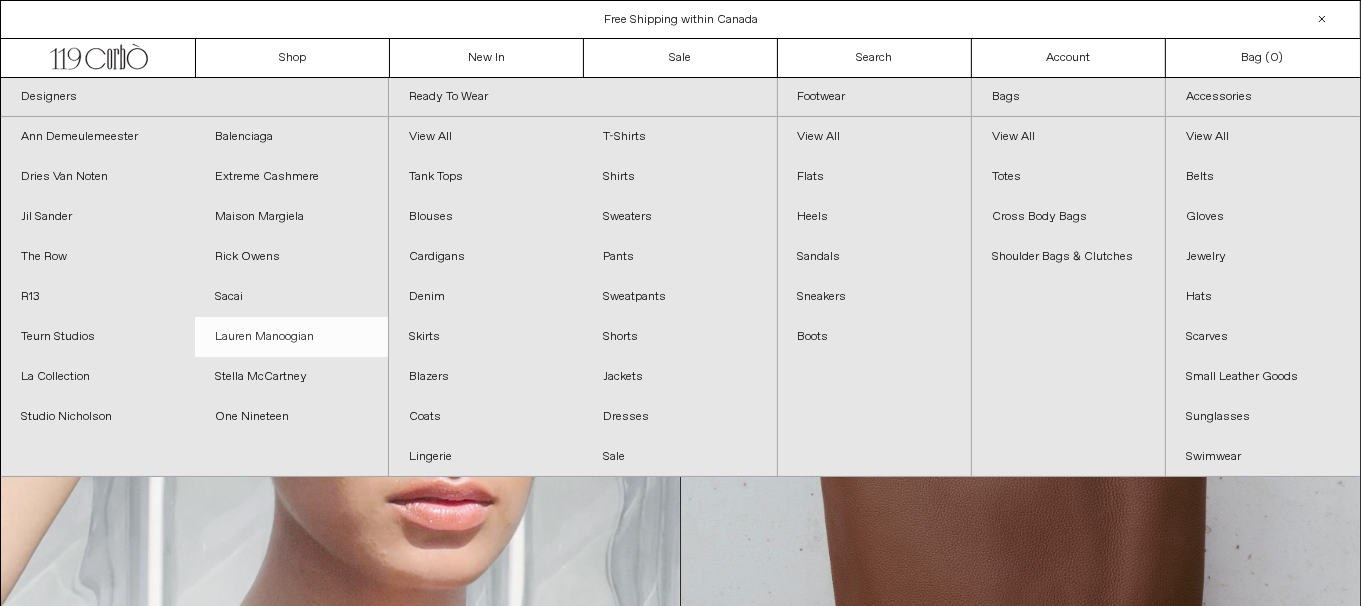 click on "Lauren Manoogian" at bounding box center [292, 337] 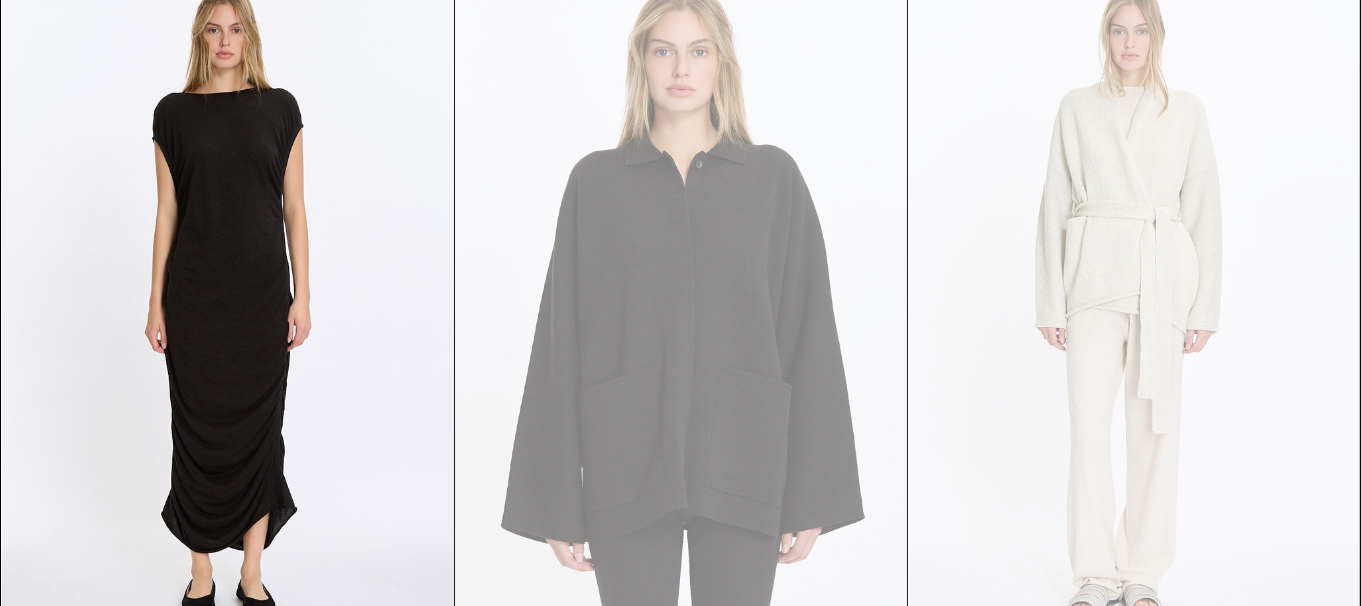 scroll, scrollTop: 300, scrollLeft: 0, axis: vertical 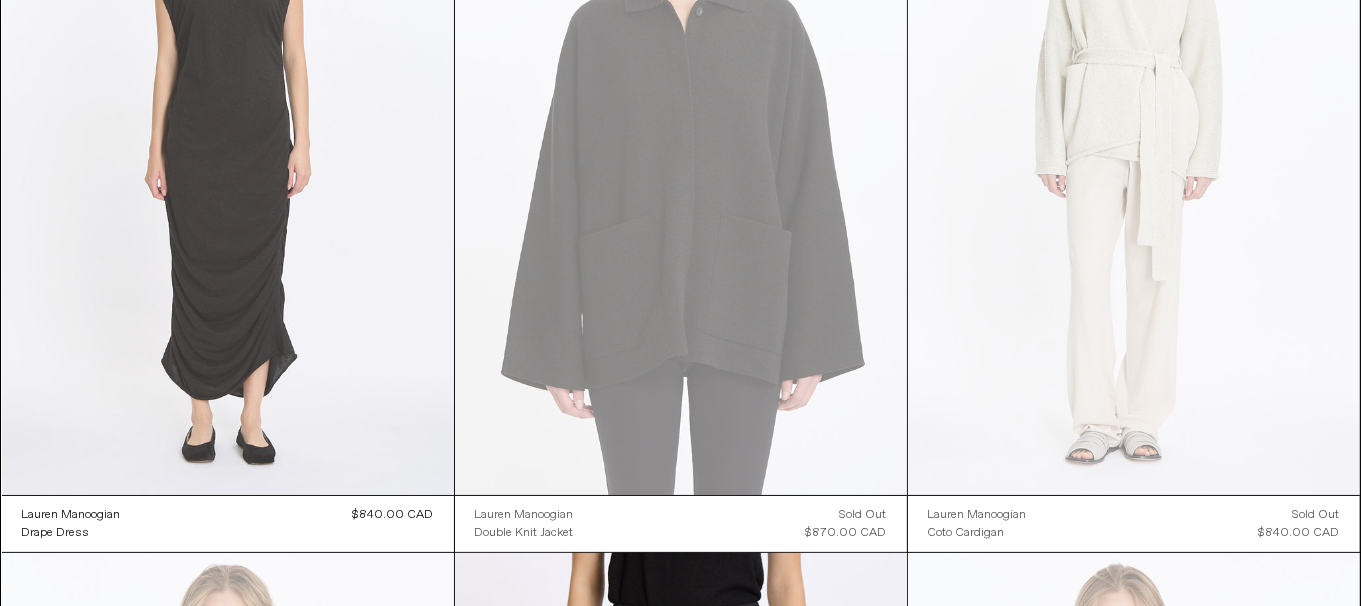 click at bounding box center (228, 156) 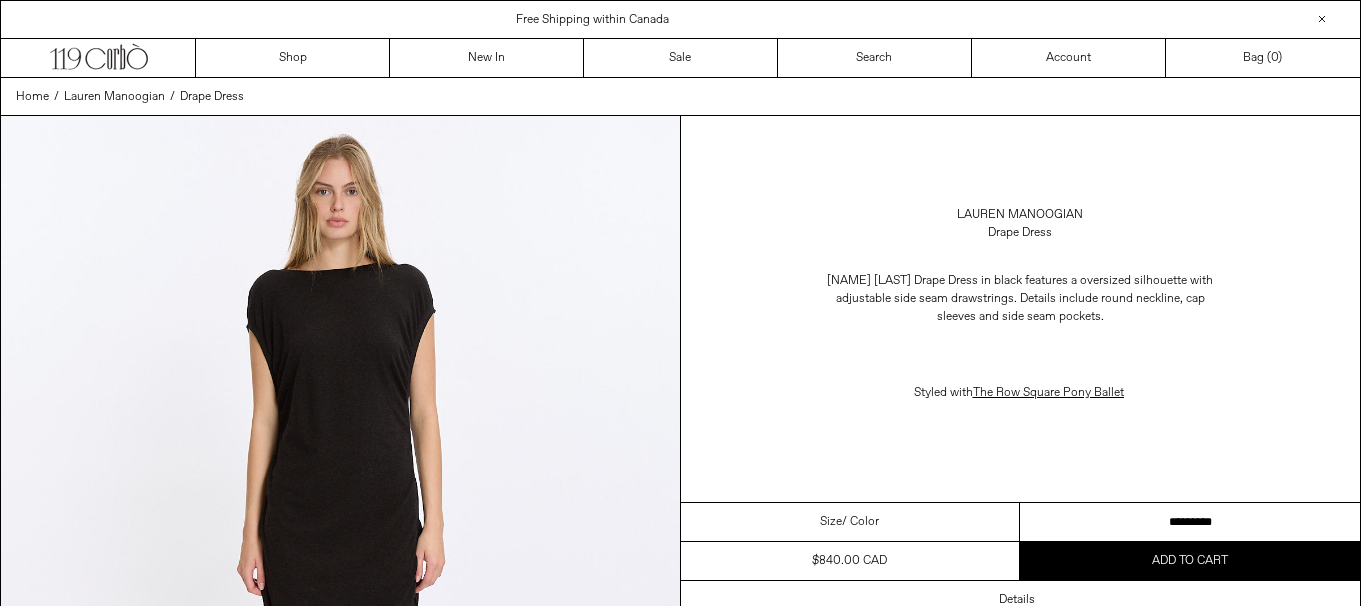 scroll, scrollTop: 0, scrollLeft: 0, axis: both 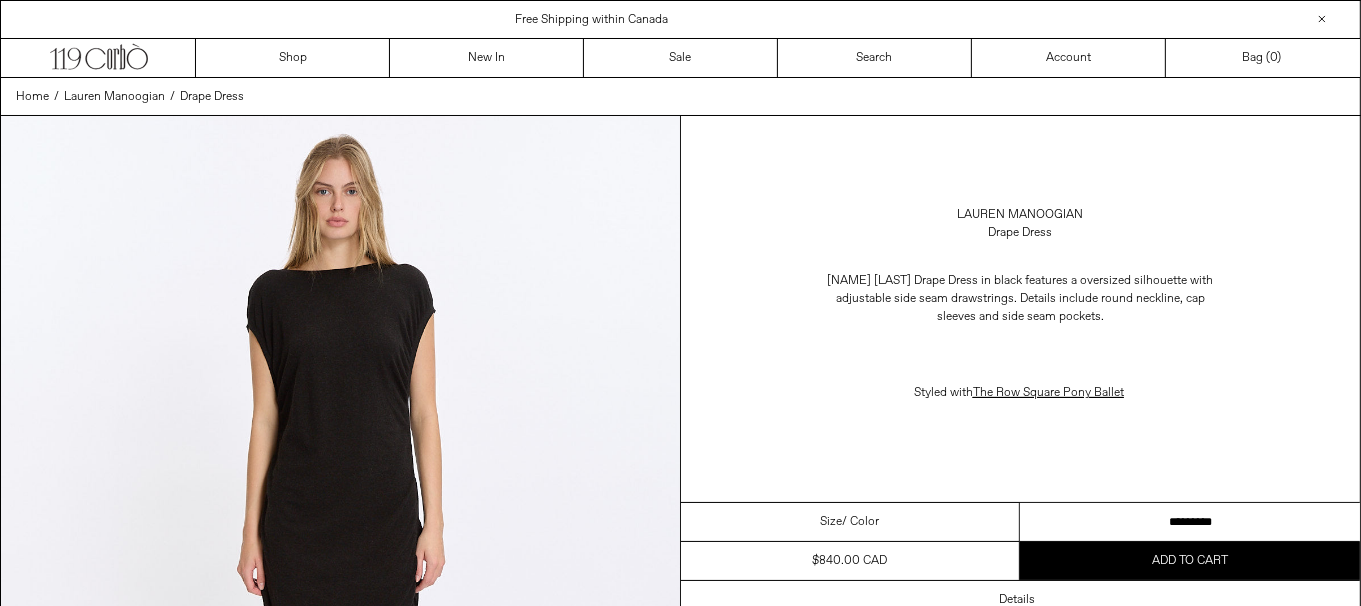 drag, startPoint x: 1253, startPoint y: 524, endPoint x: 1374, endPoint y: 499, distance: 123.55566 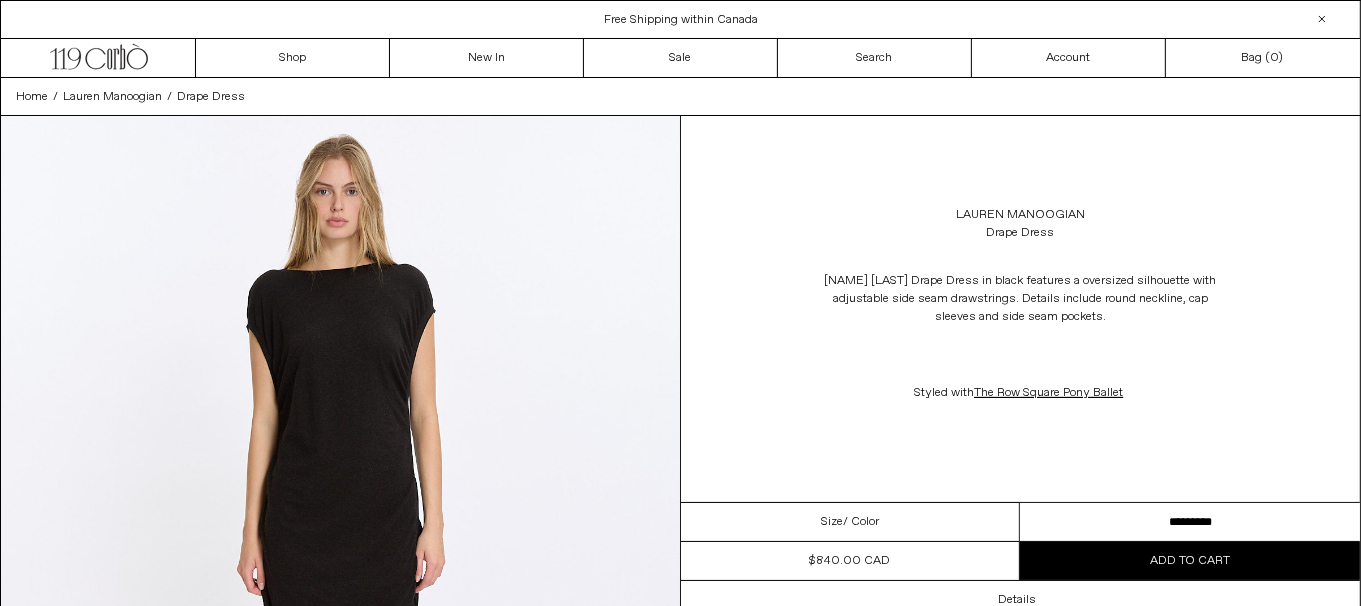 scroll, scrollTop: 0, scrollLeft: 0, axis: both 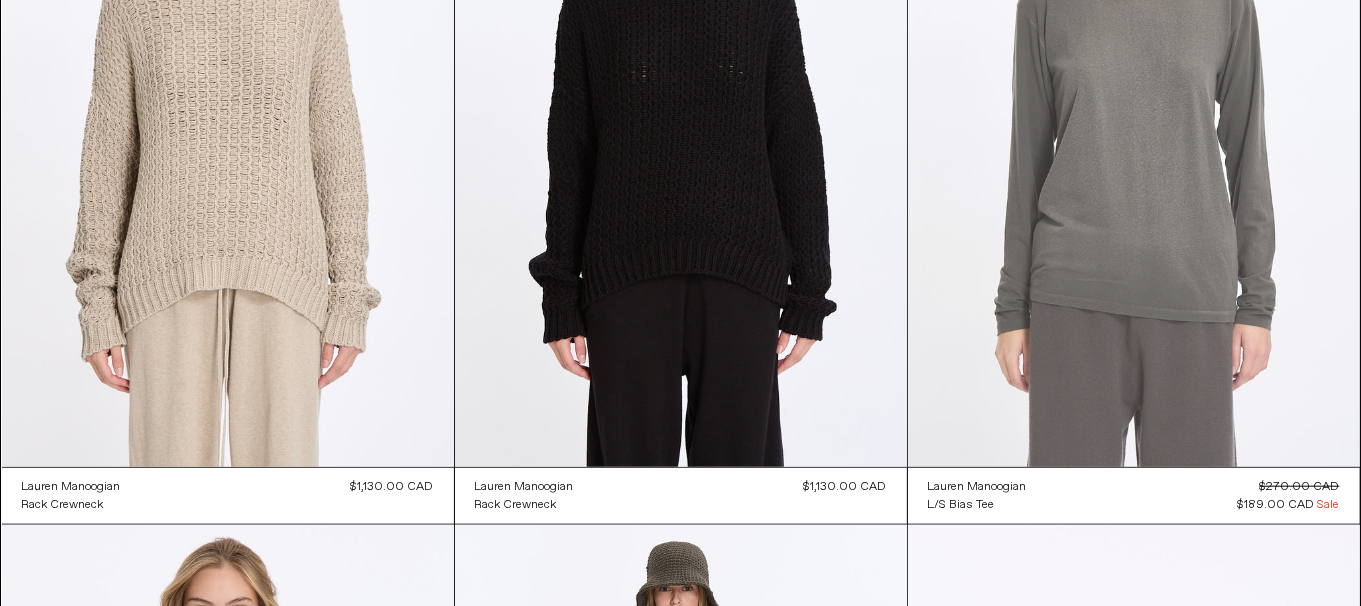 click at bounding box center (1134, 128) 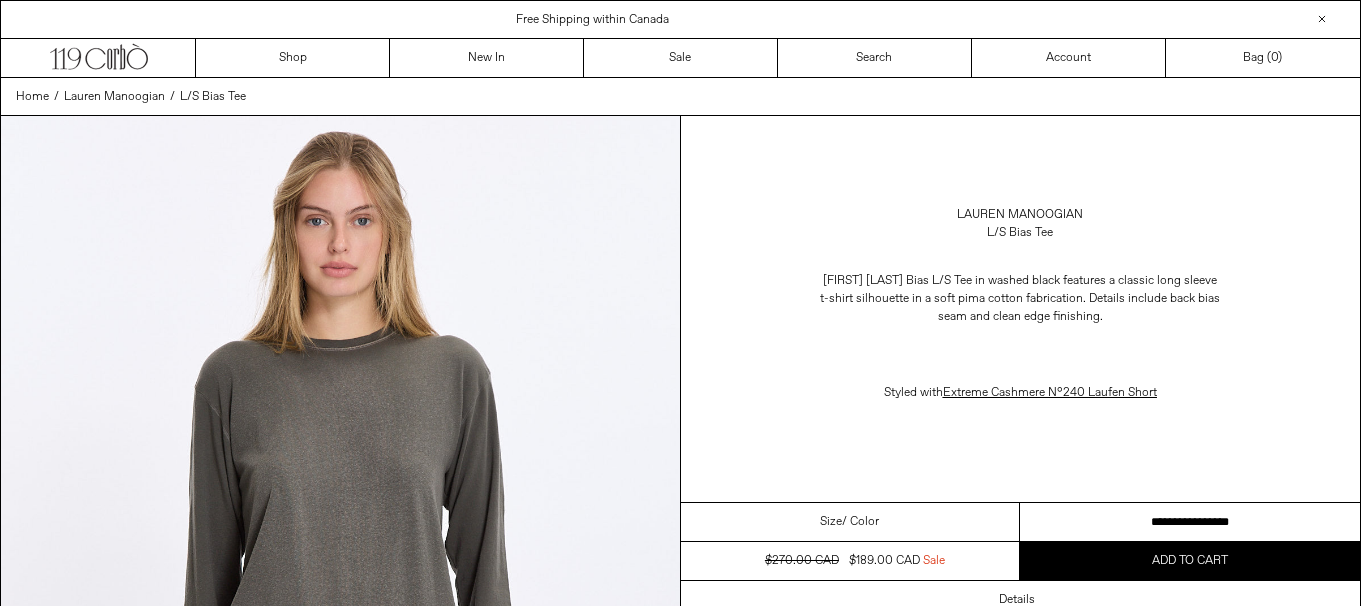 scroll, scrollTop: 0, scrollLeft: 0, axis: both 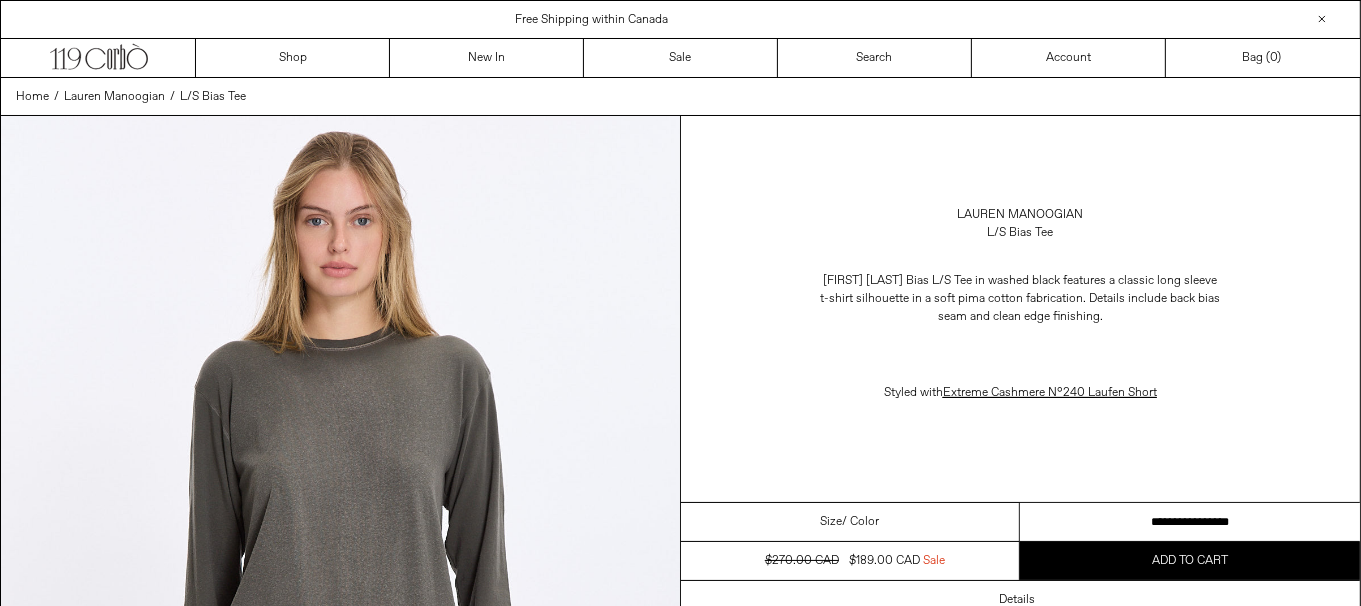 drag, startPoint x: 0, startPoint y: 0, endPoint x: 1303, endPoint y: 513, distance: 1400.3492 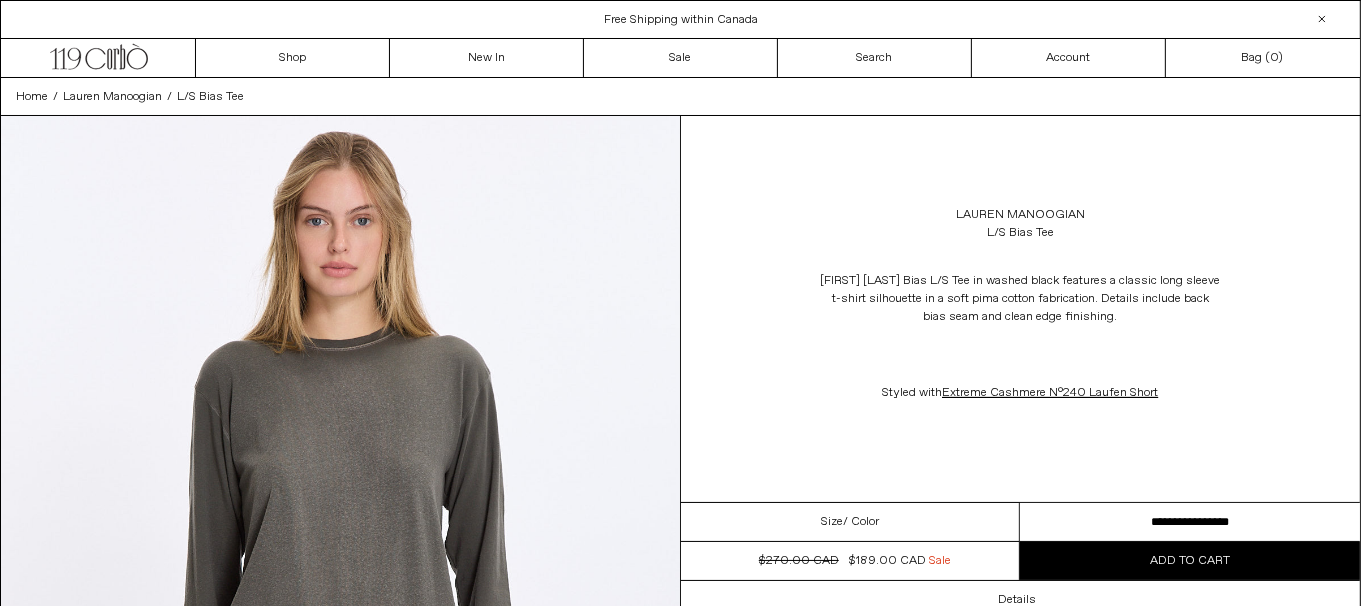 scroll, scrollTop: 0, scrollLeft: 0, axis: both 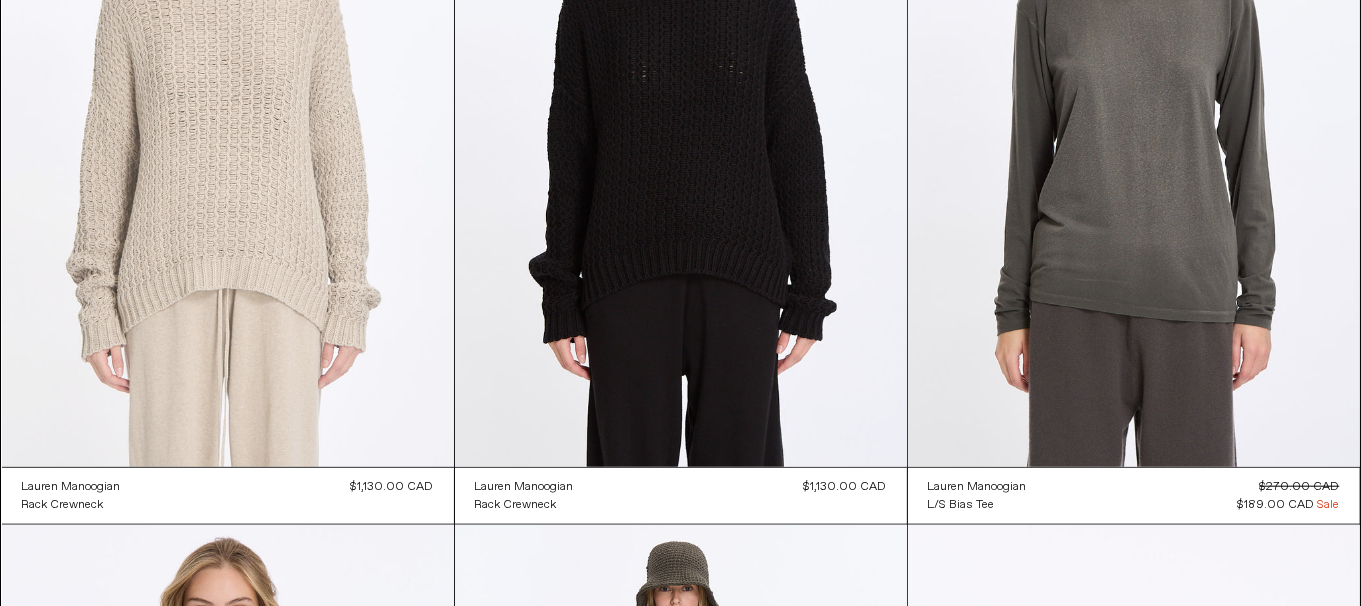 click at bounding box center [228, 128] 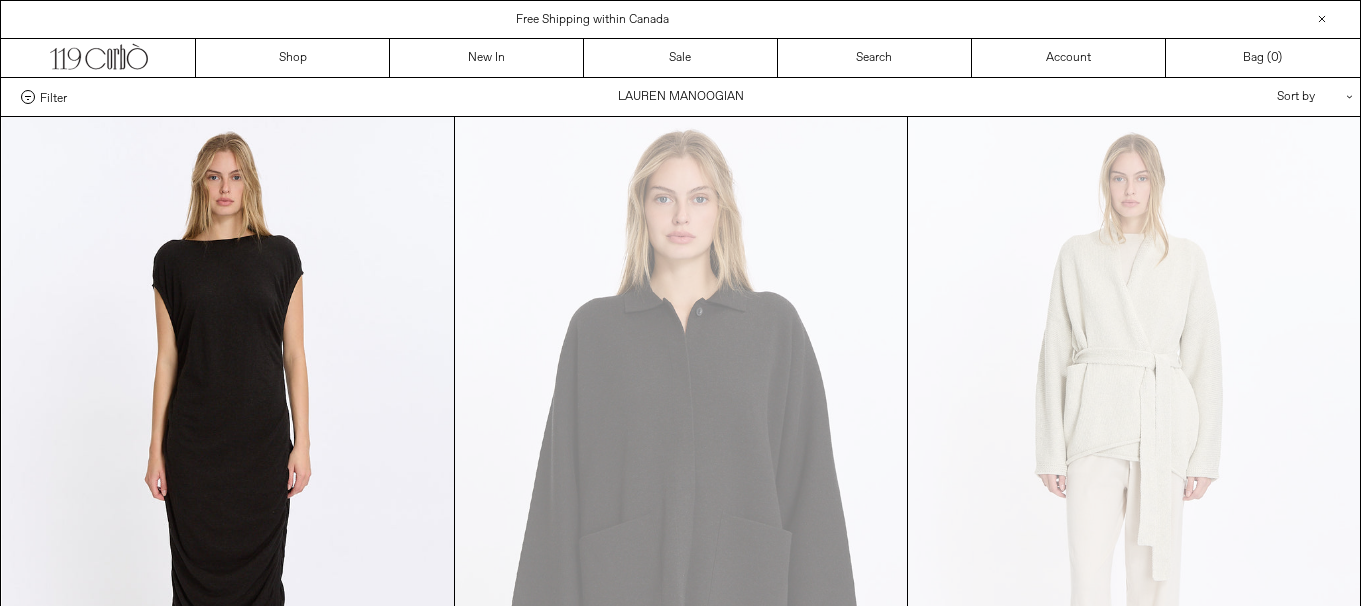 click at bounding box center (681, 1928) 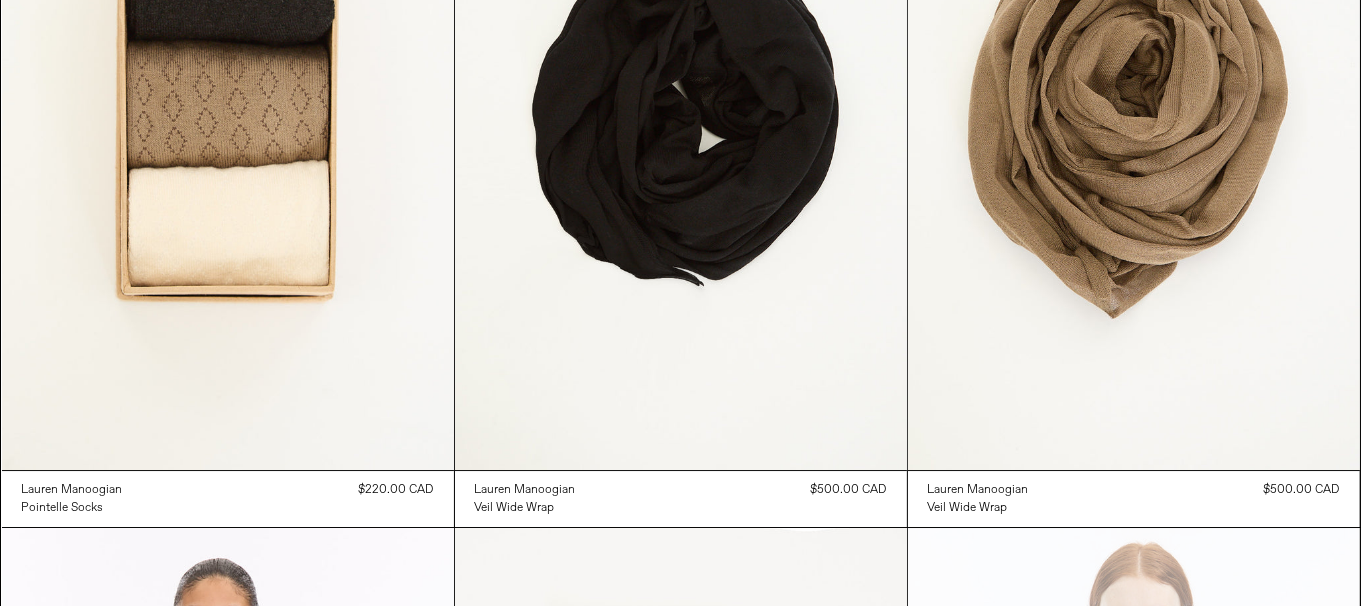 scroll, scrollTop: 6415, scrollLeft: 0, axis: vertical 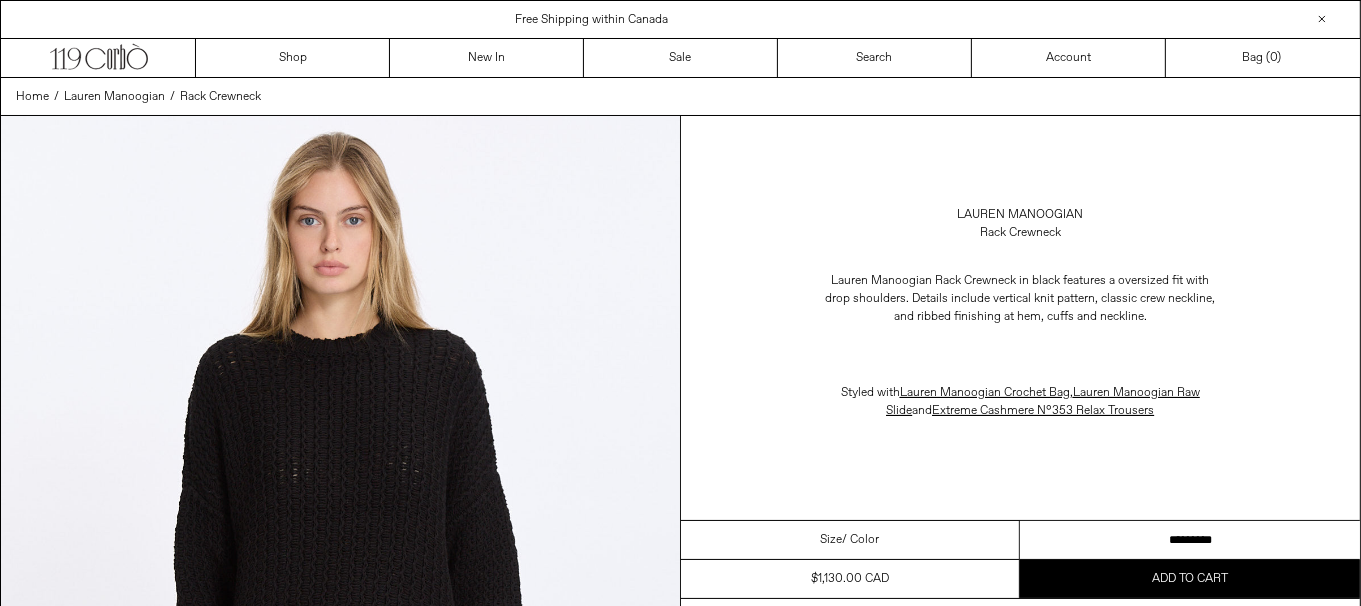 click on "*********
*********" at bounding box center (1190, 540) 